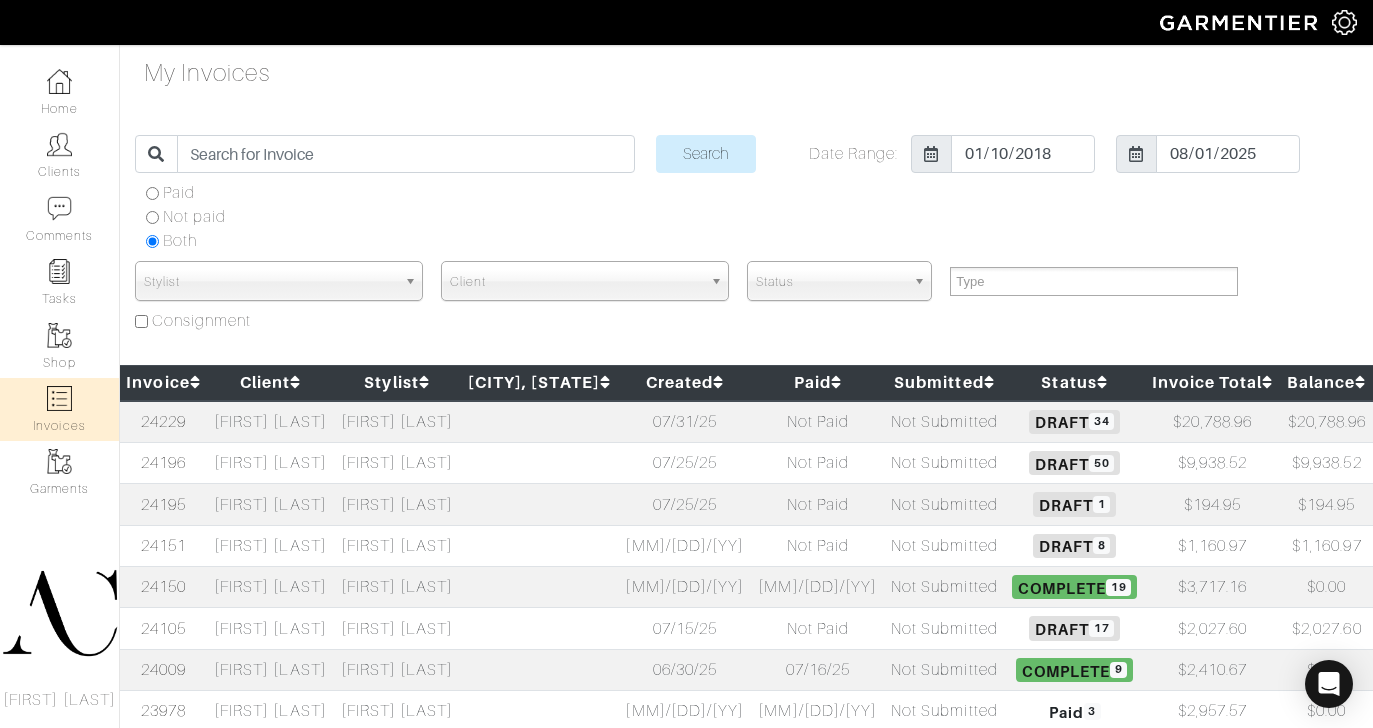 select 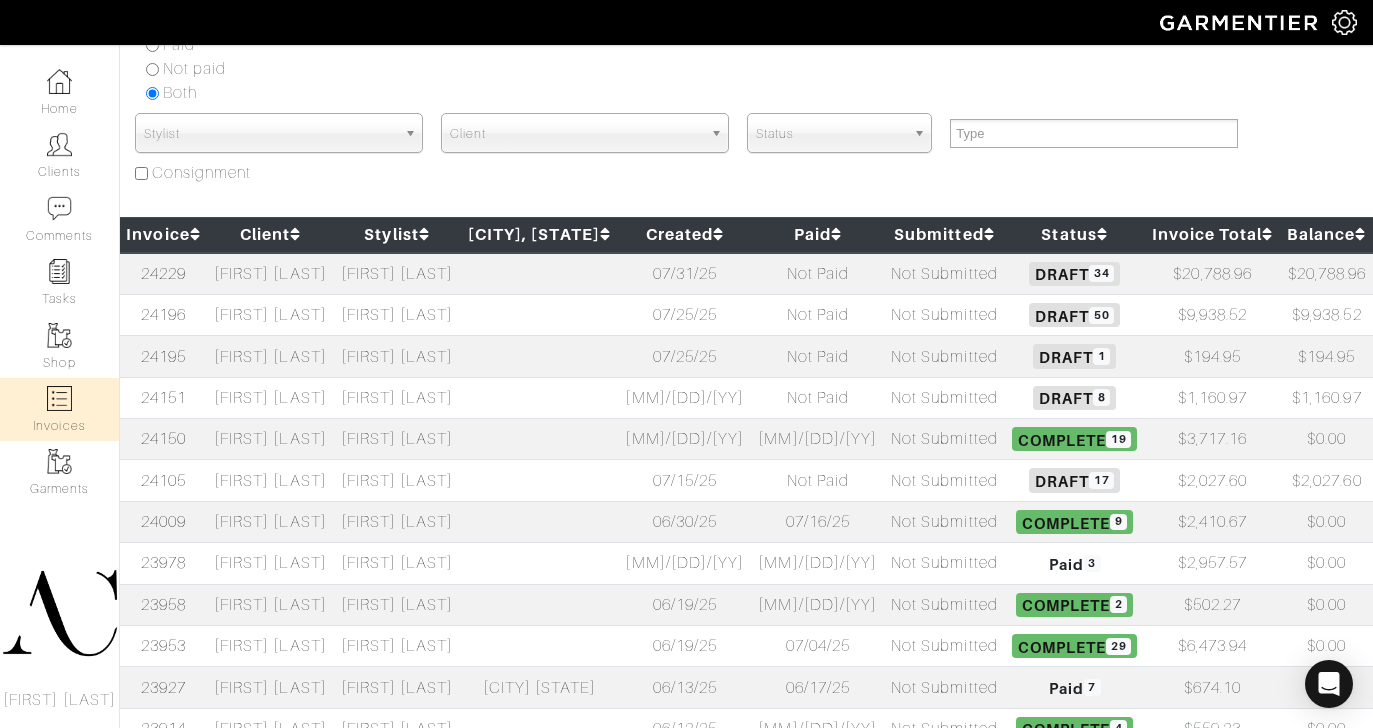 click on "Sonia Kastner" at bounding box center (270, 274) 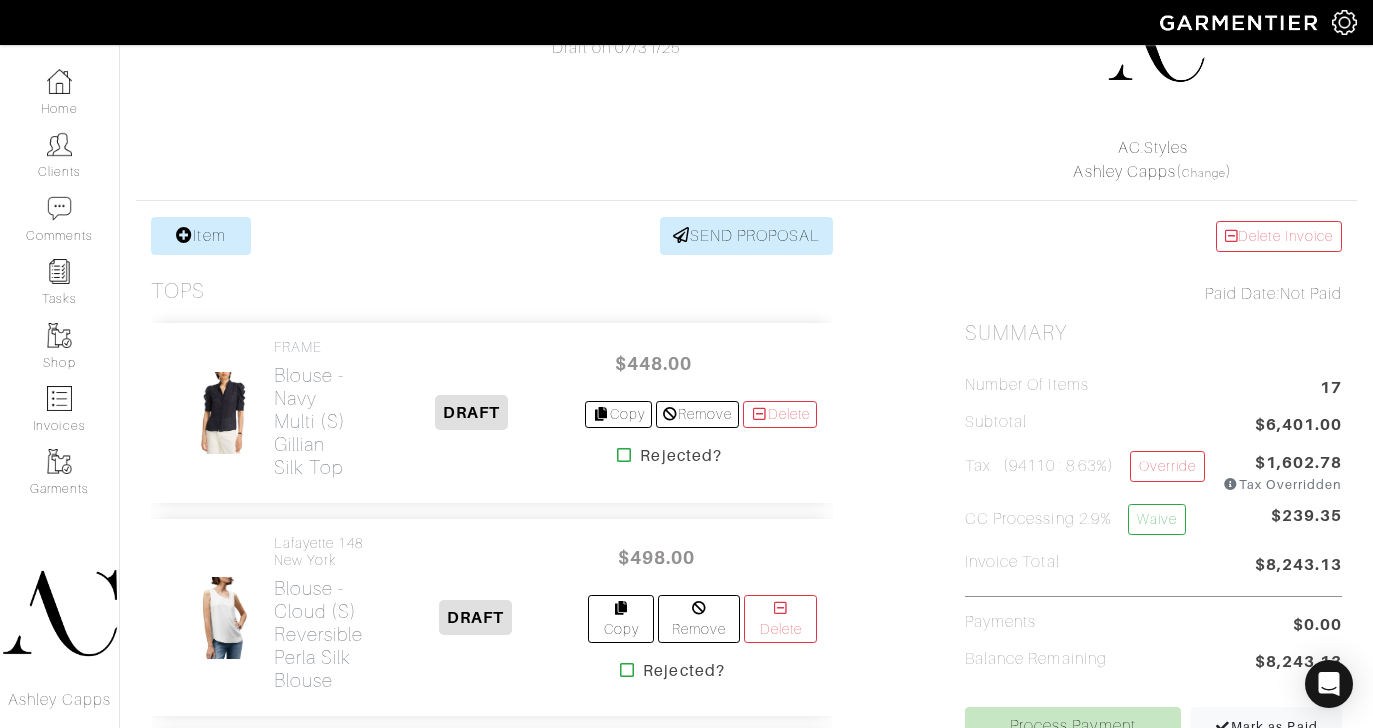 scroll, scrollTop: 355, scrollLeft: 0, axis: vertical 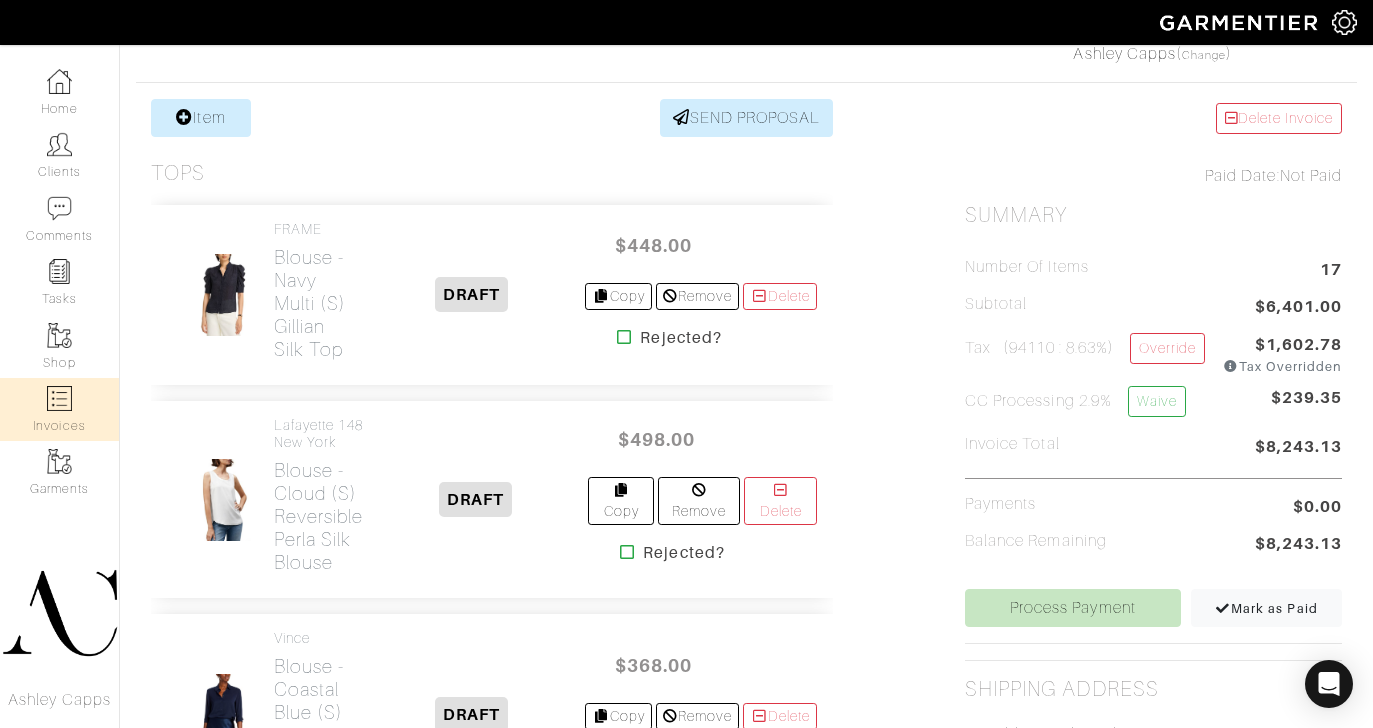 click at bounding box center [59, 398] 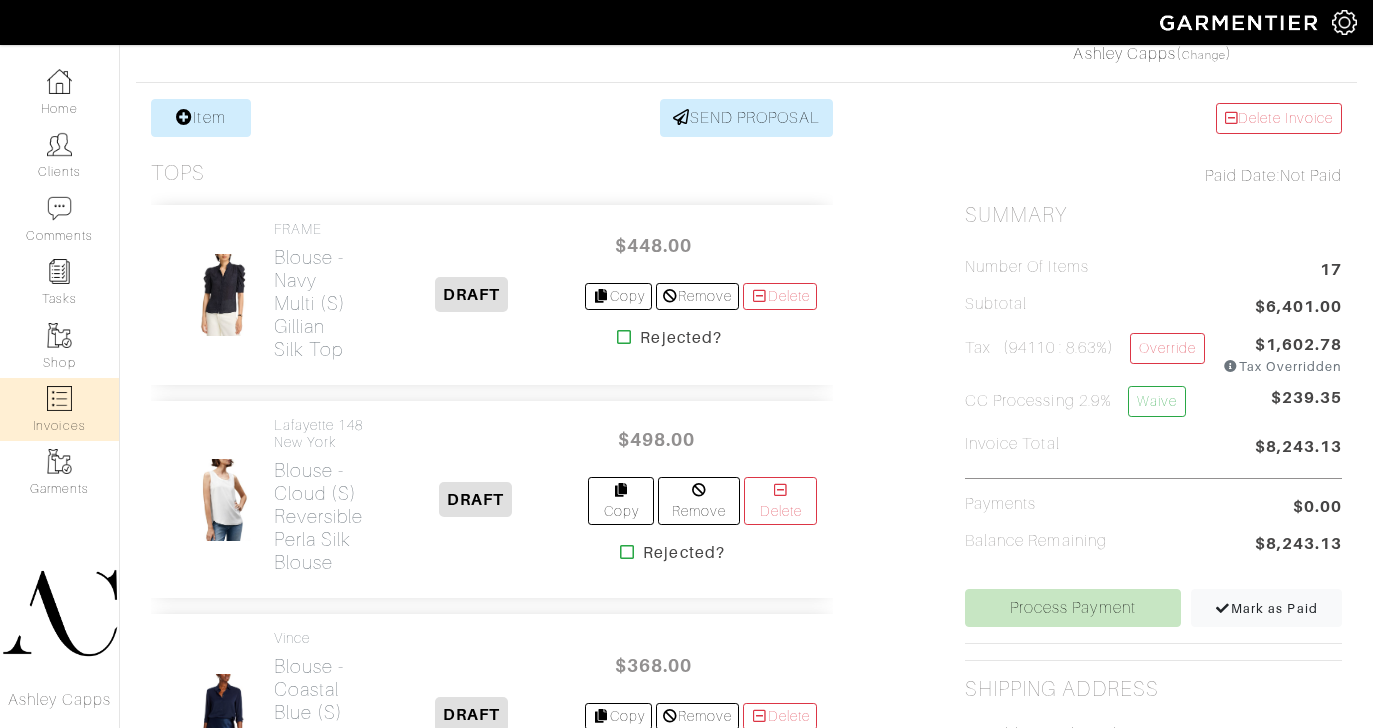 select 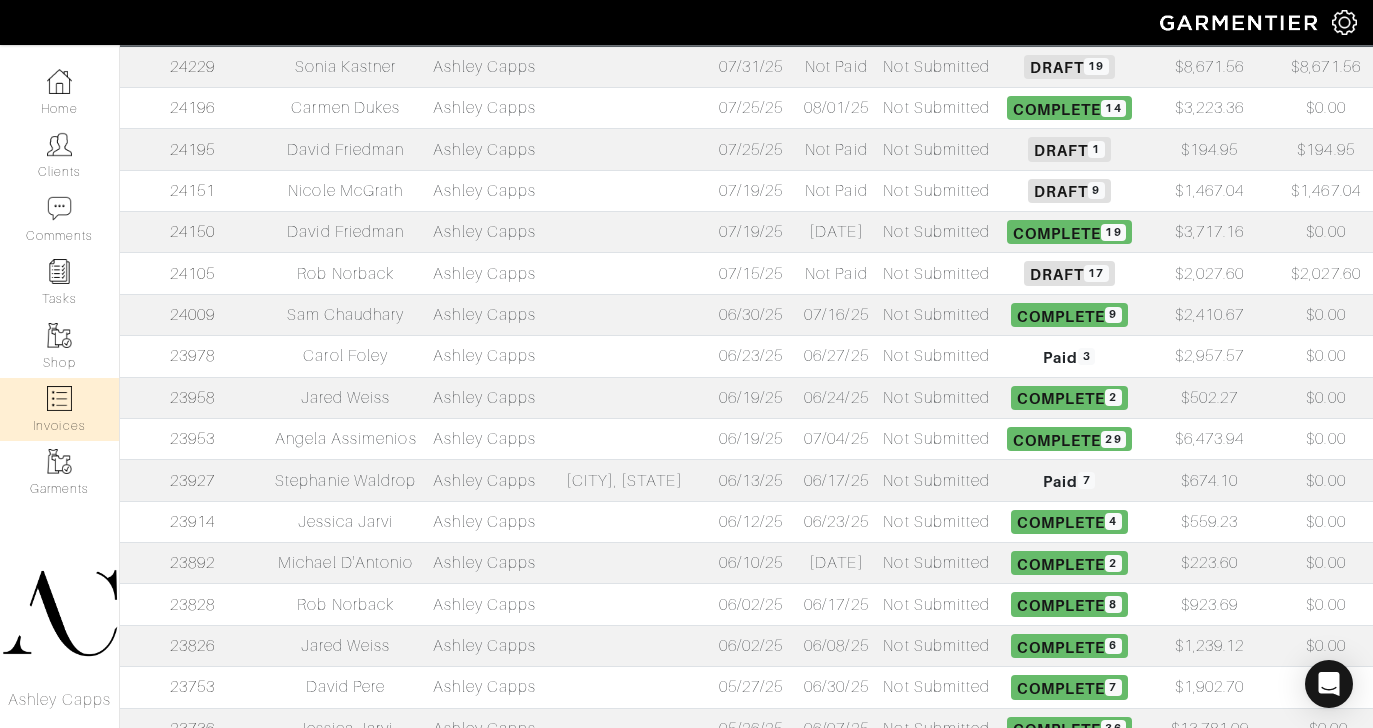 scroll, scrollTop: 0, scrollLeft: 0, axis: both 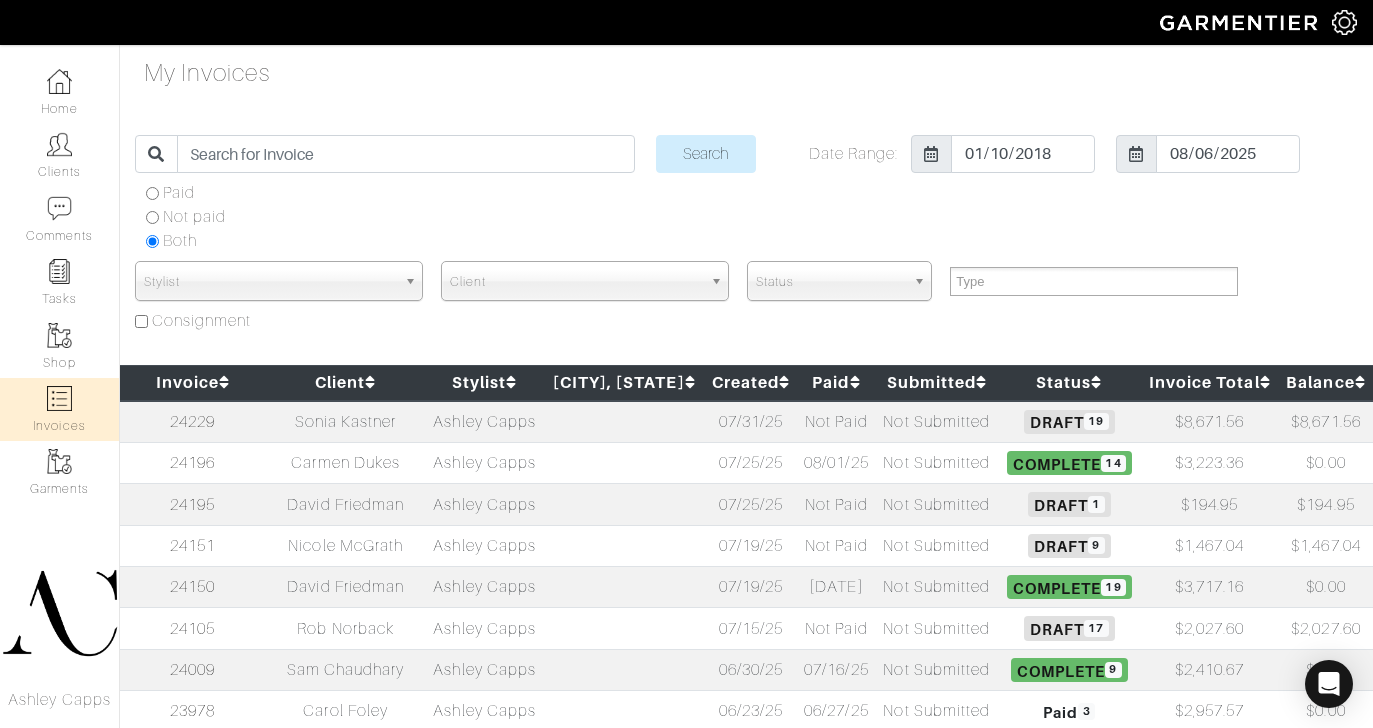 click on "Nicole McGrath" at bounding box center [346, 545] 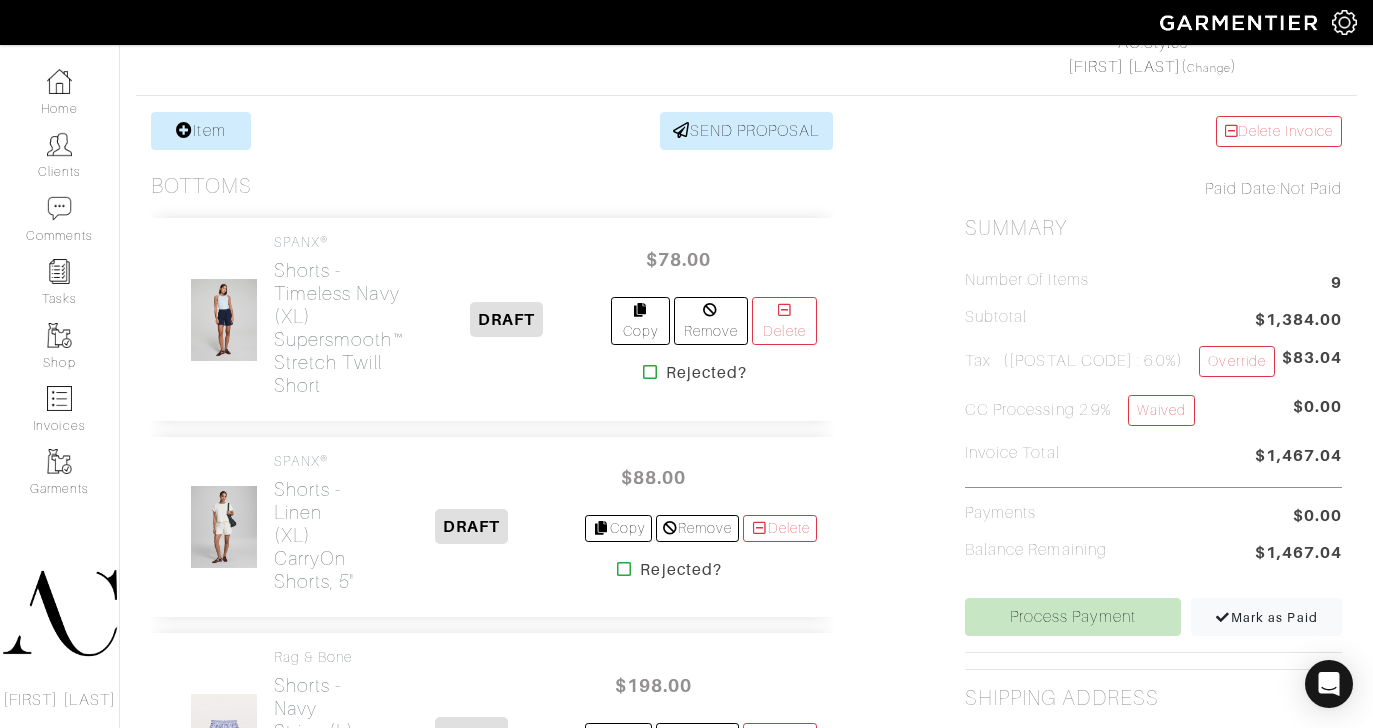 scroll, scrollTop: 482, scrollLeft: 0, axis: vertical 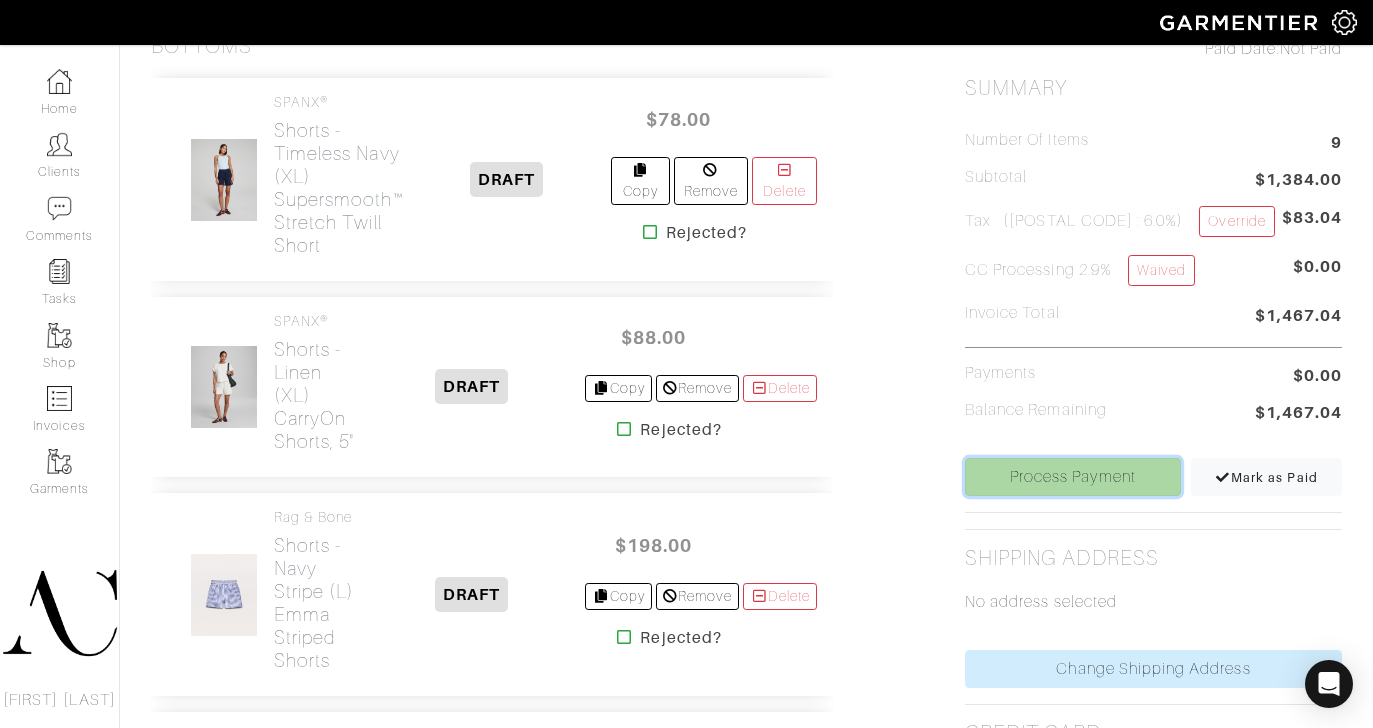 click on "Process Payment" at bounding box center (1073, 477) 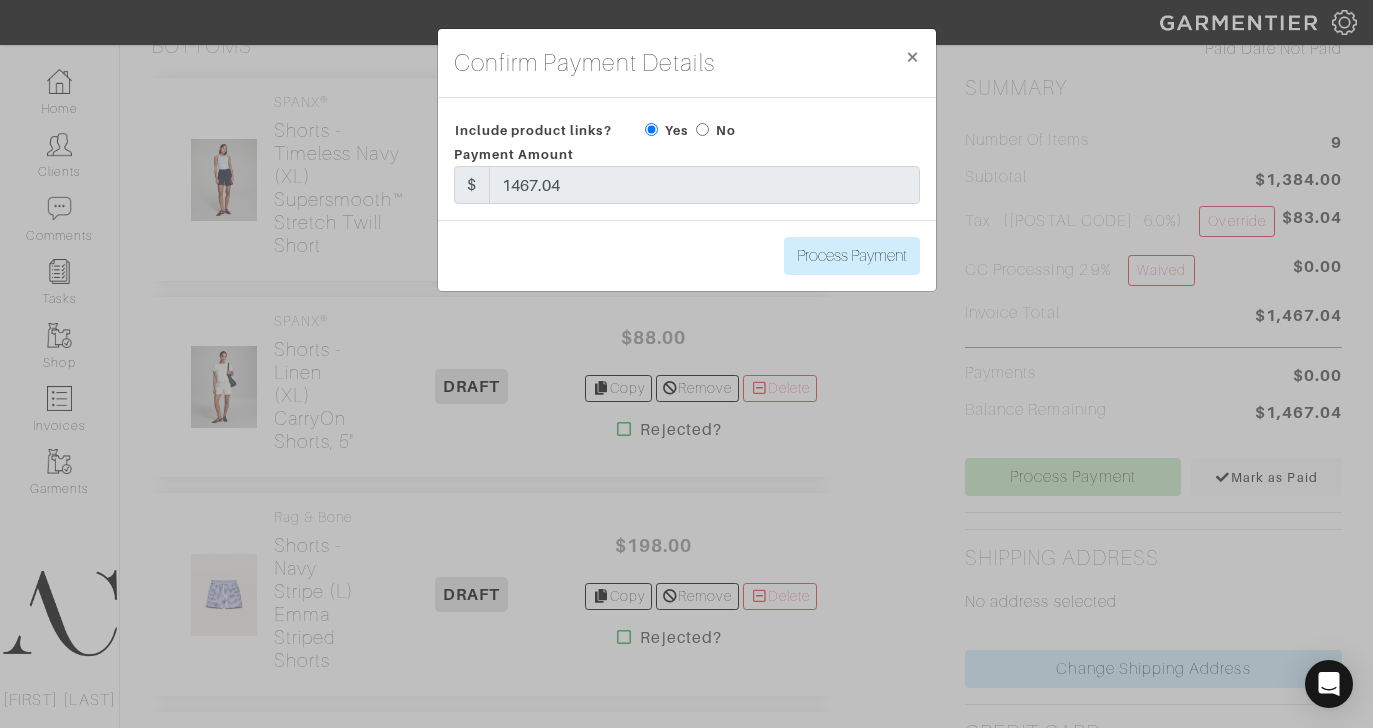 click at bounding box center [702, 129] 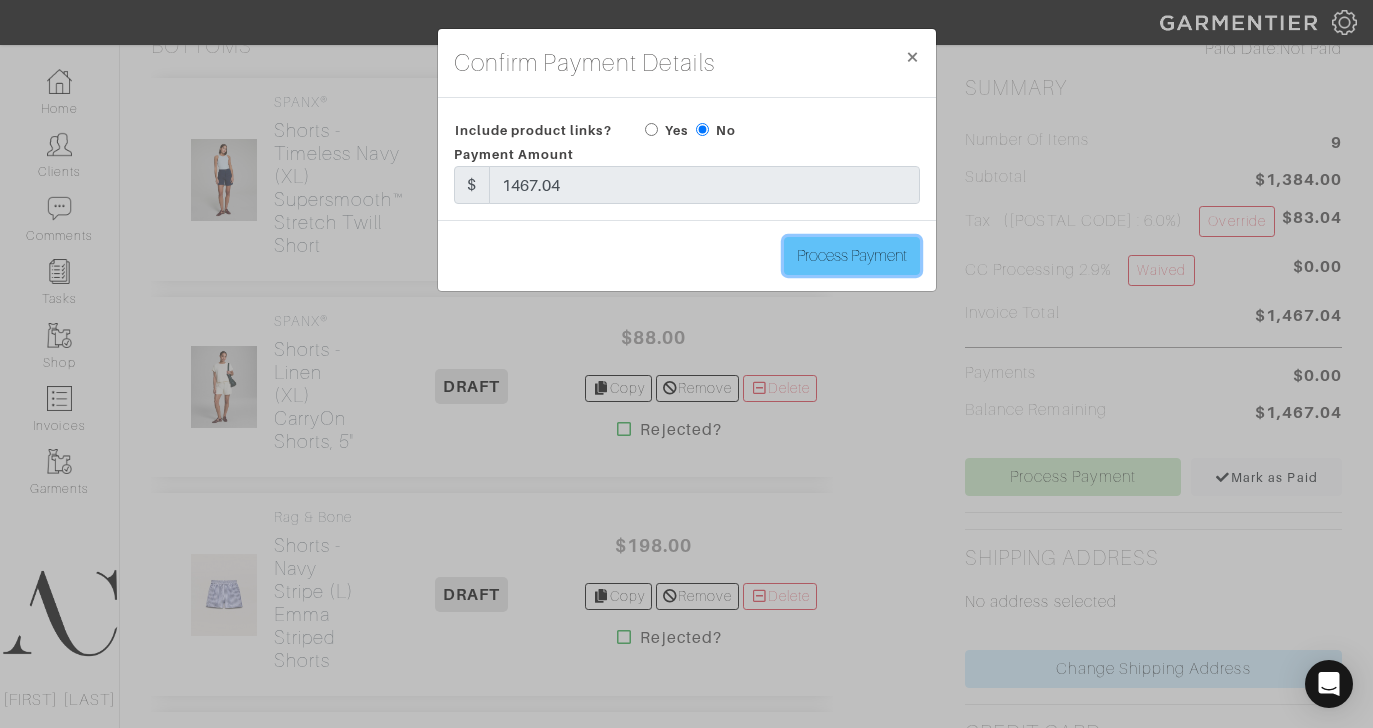 click on "Process Payment" at bounding box center [852, 256] 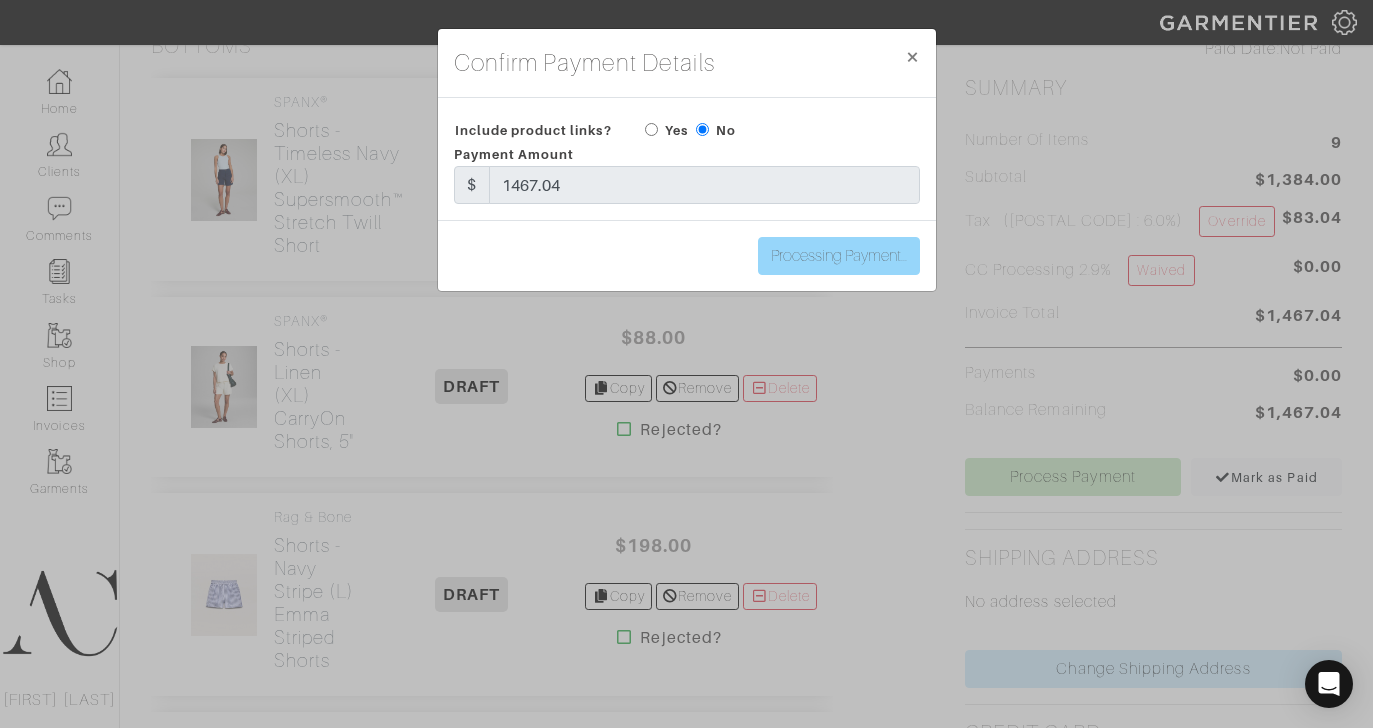 type on "Process Payment" 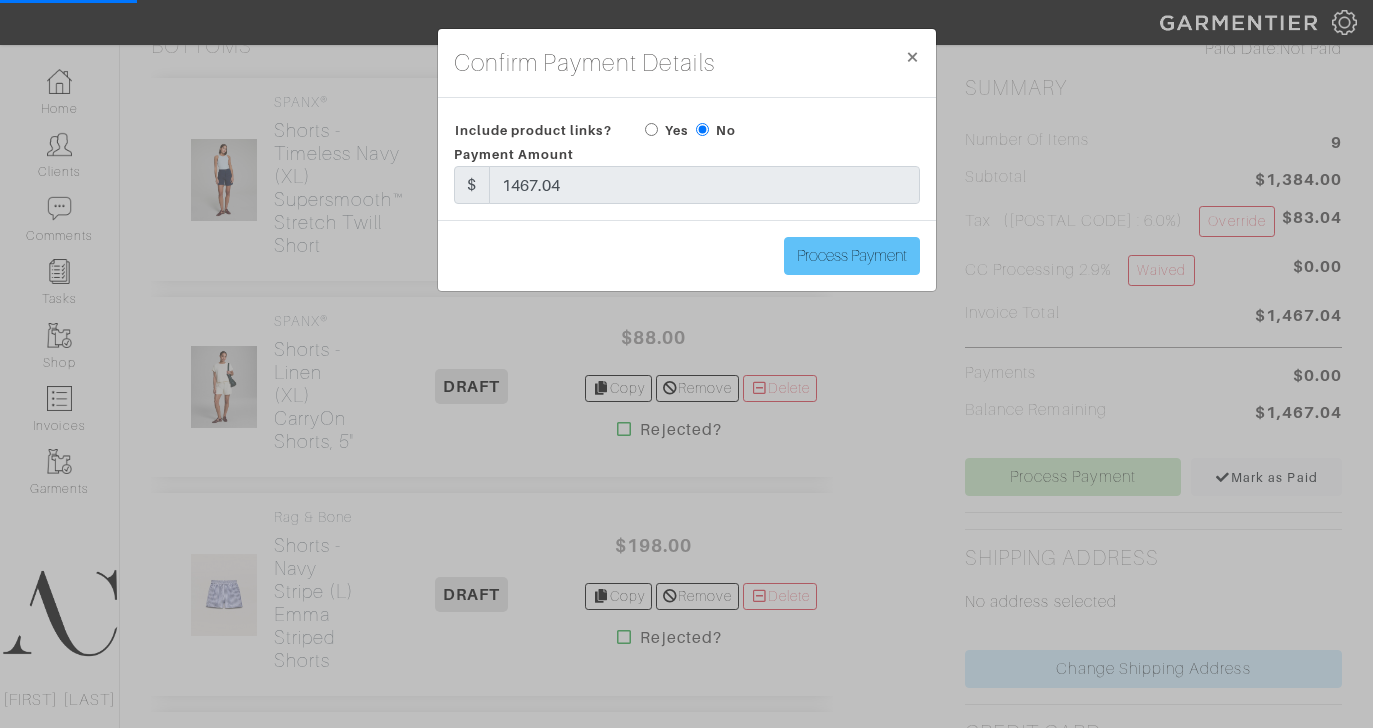 scroll, scrollTop: 0, scrollLeft: 0, axis: both 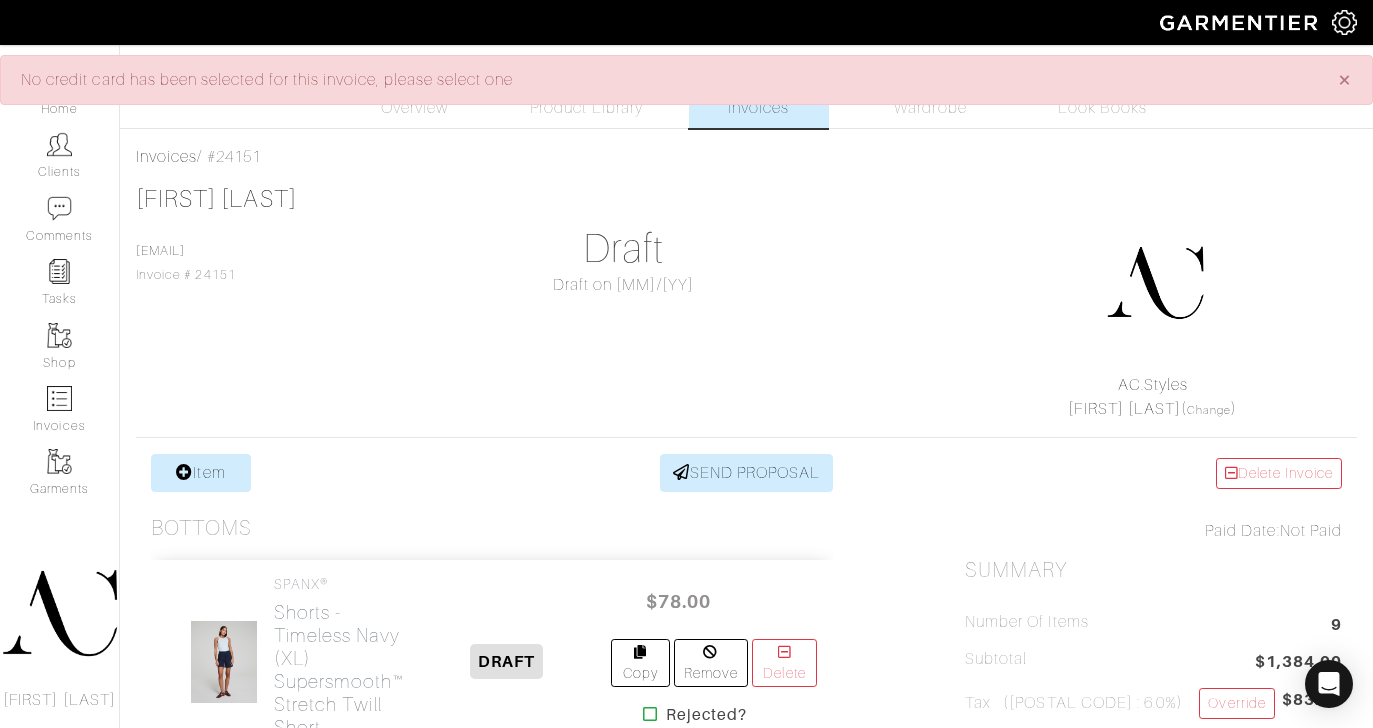 click on "Nicole McGrath
mcgrath_nicole@hotmail.com
Invoice # 24151
Draft
Draft on 07/19/25
AC.Styles
Ashley Capps
( Change )" at bounding box center [746, 303] 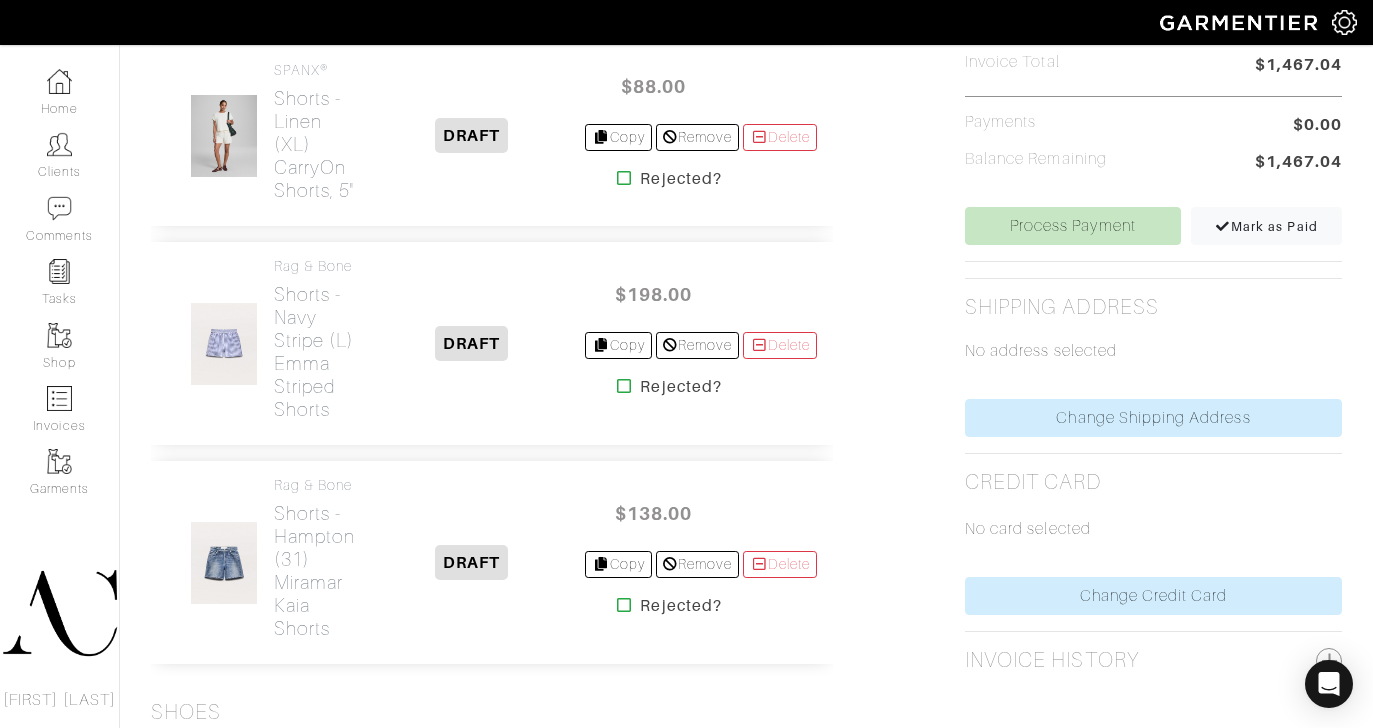 scroll, scrollTop: 775, scrollLeft: 0, axis: vertical 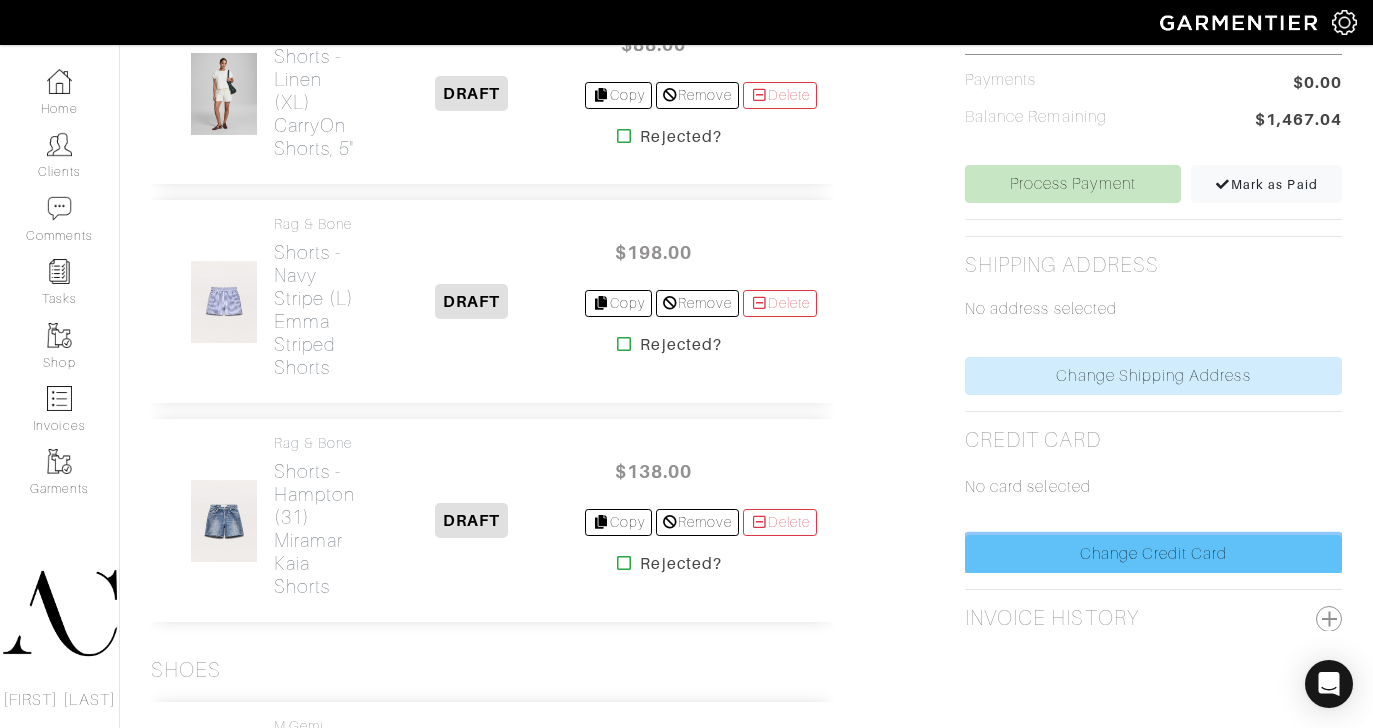 click on "Change Credit Card" at bounding box center (1153, 554) 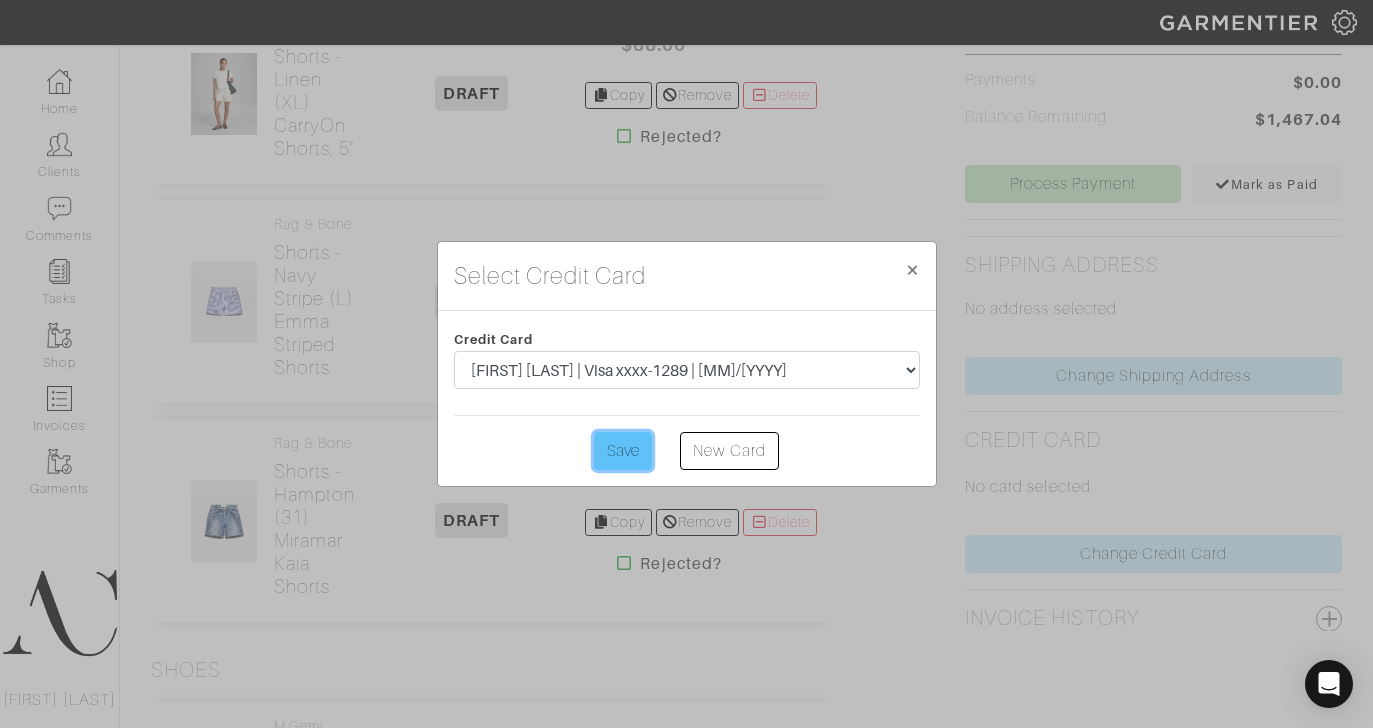 click on "Save" at bounding box center [623, 451] 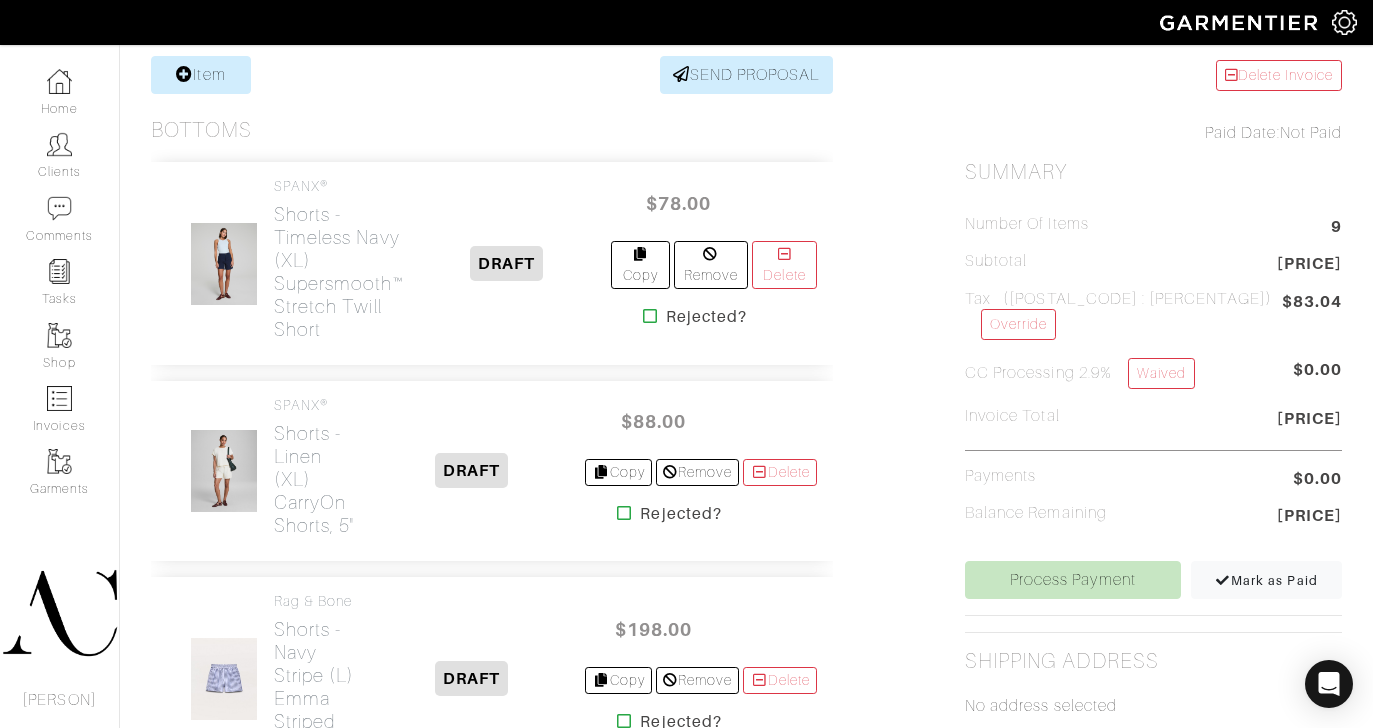 scroll, scrollTop: 485, scrollLeft: 0, axis: vertical 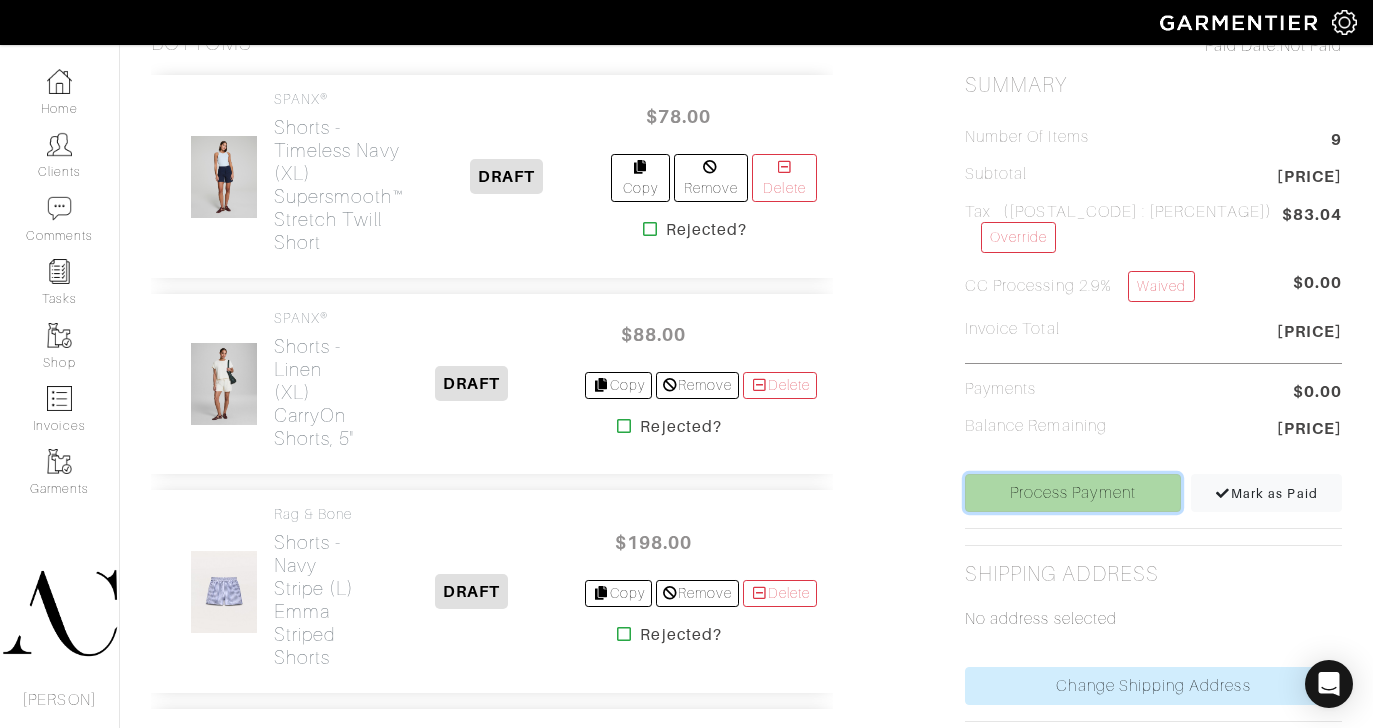 click on "Process Payment" at bounding box center (1073, 493) 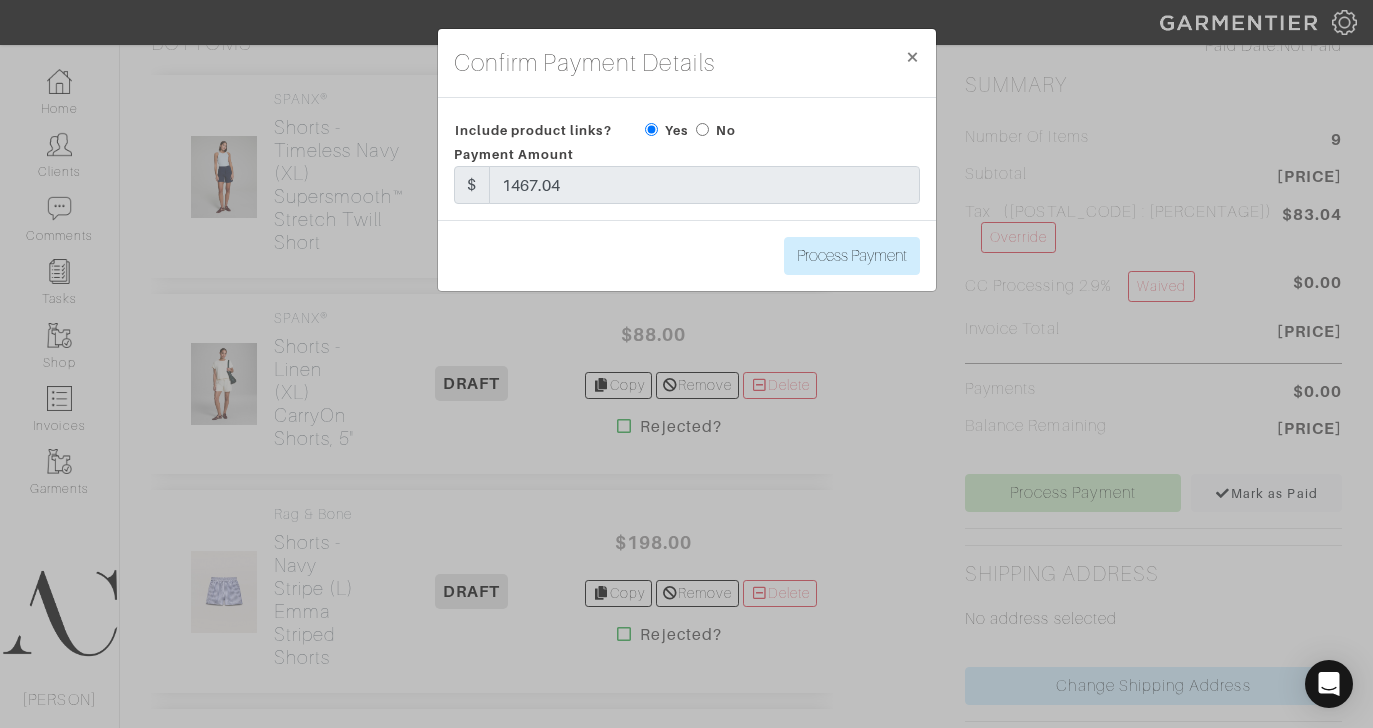 click at bounding box center (702, 129) 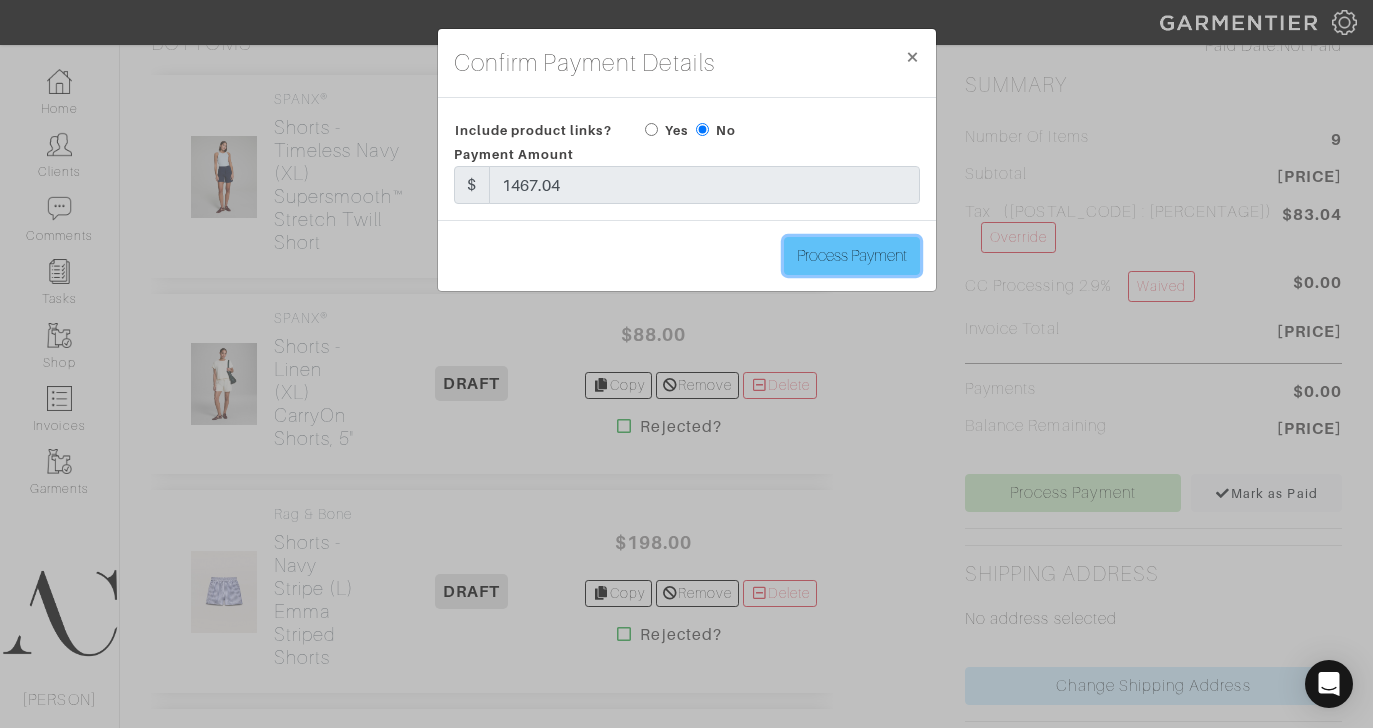 click on "Process Payment" at bounding box center [852, 256] 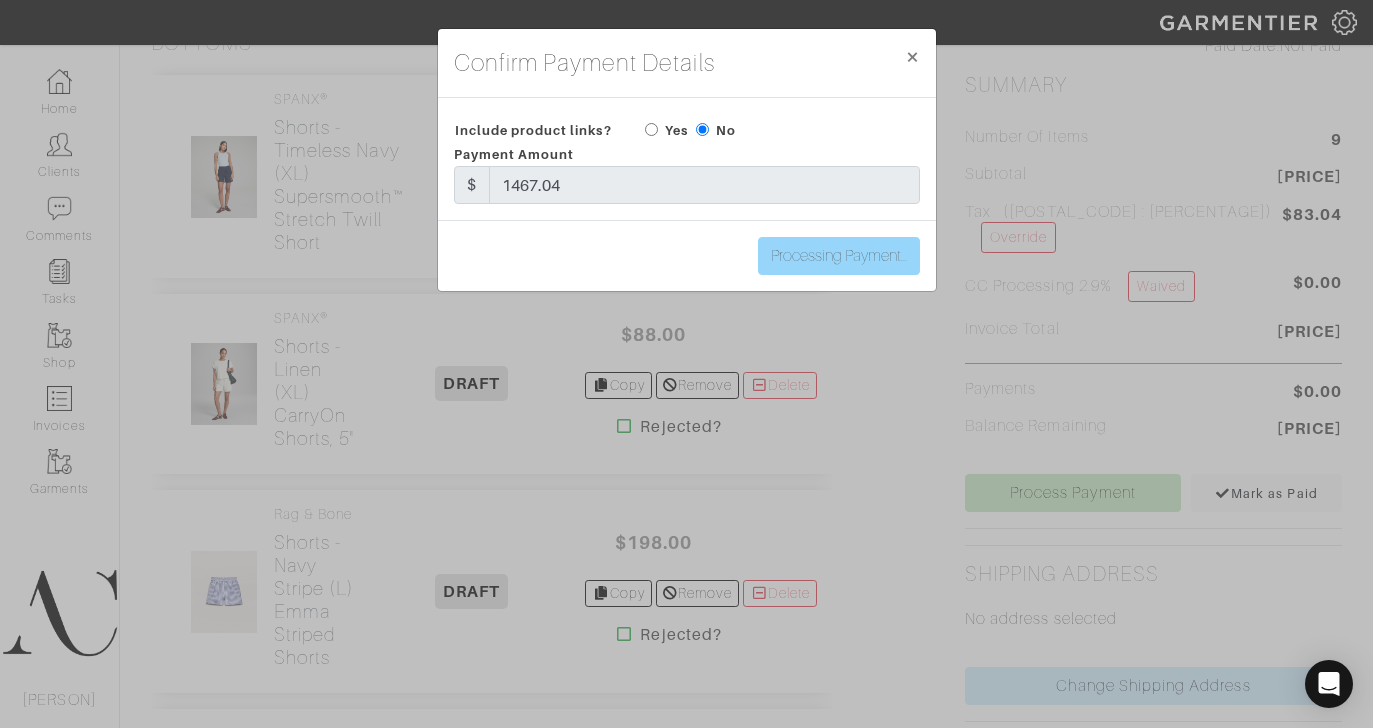 type on "Process Payment" 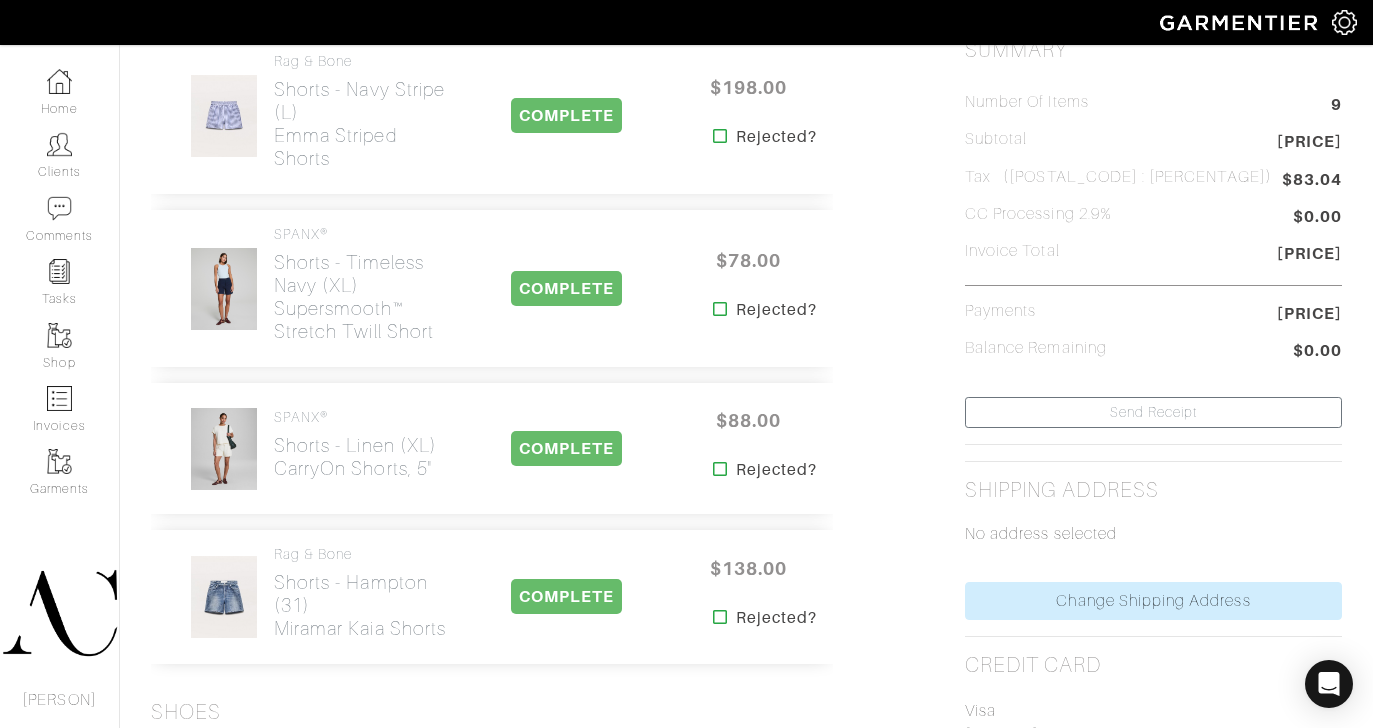 scroll, scrollTop: 0, scrollLeft: 0, axis: both 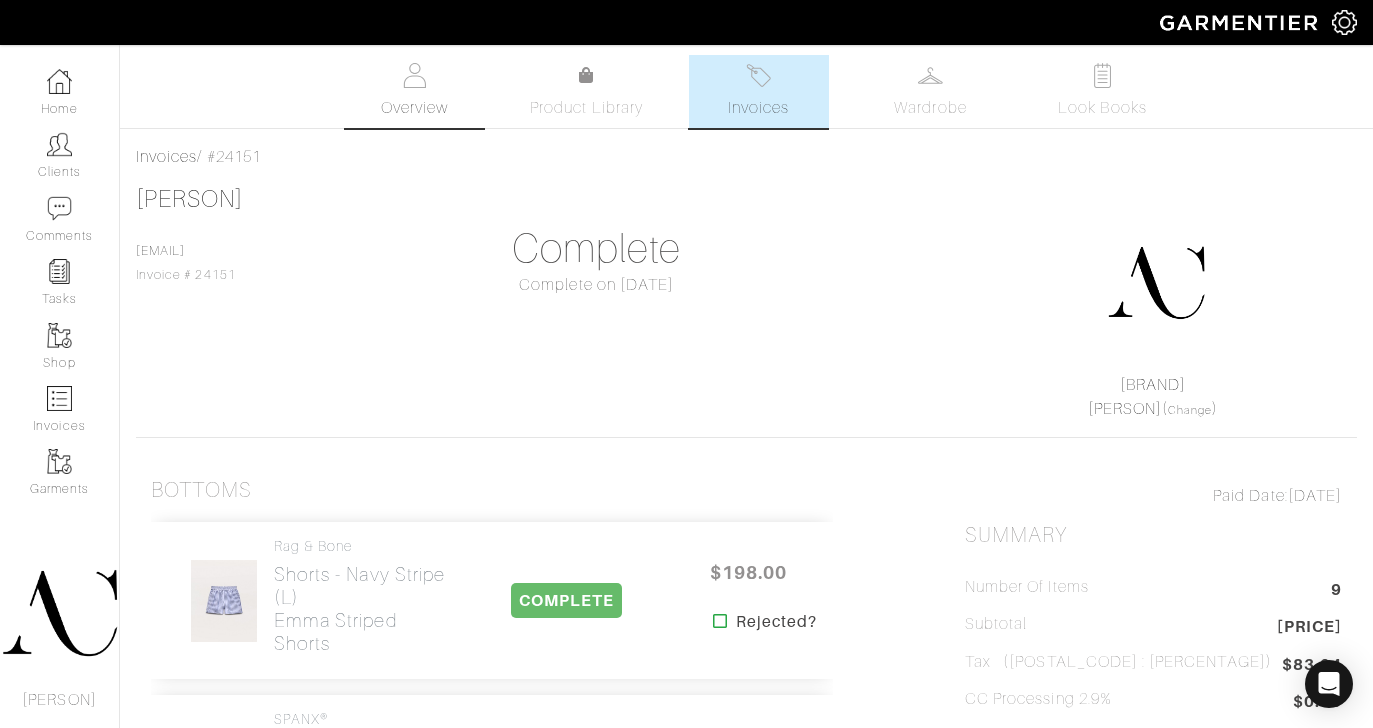 click at bounding box center (414, 75) 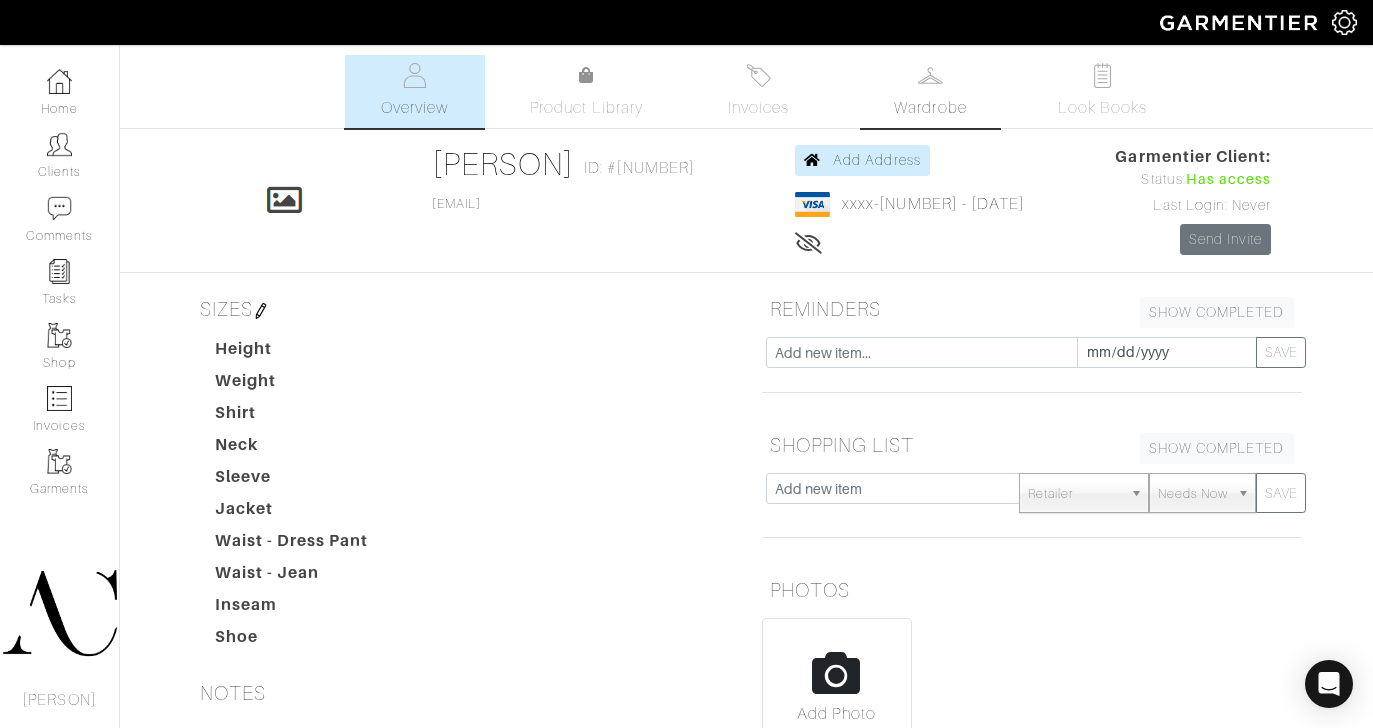 click at bounding box center [930, 75] 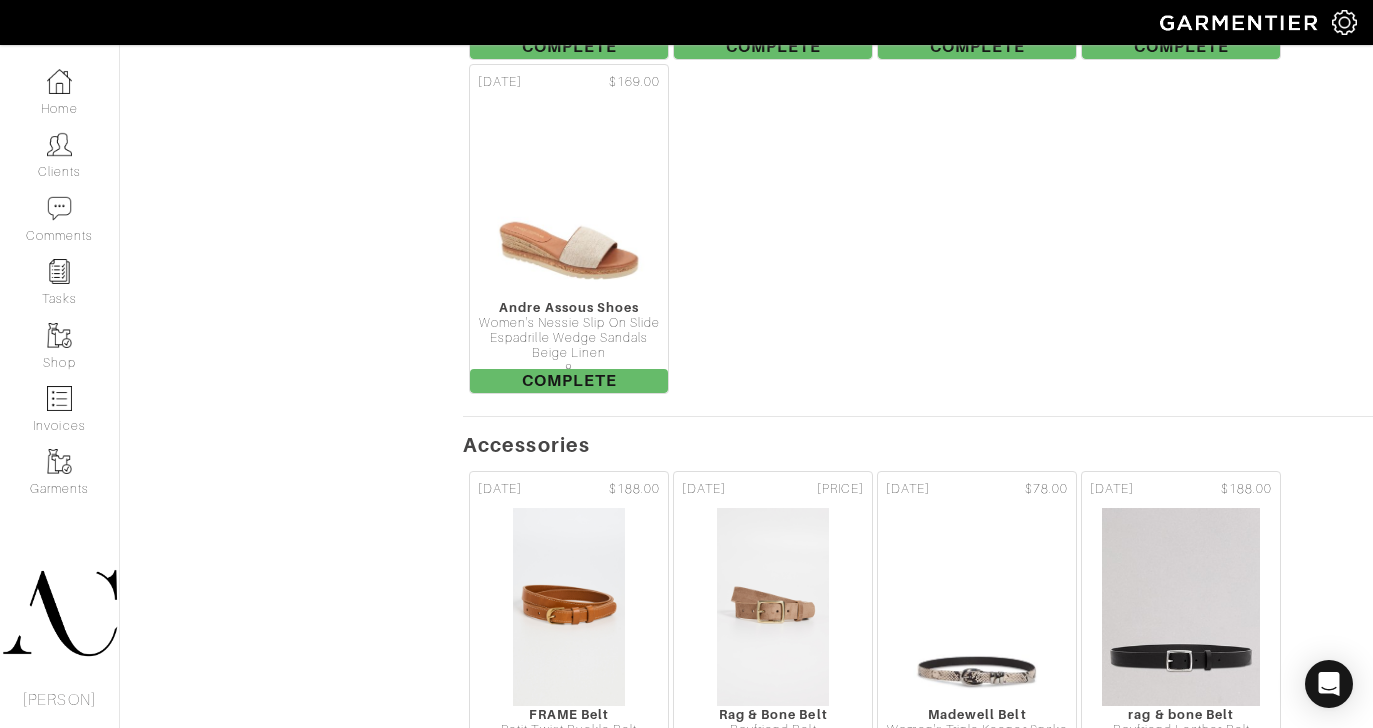 scroll, scrollTop: 8950, scrollLeft: 0, axis: vertical 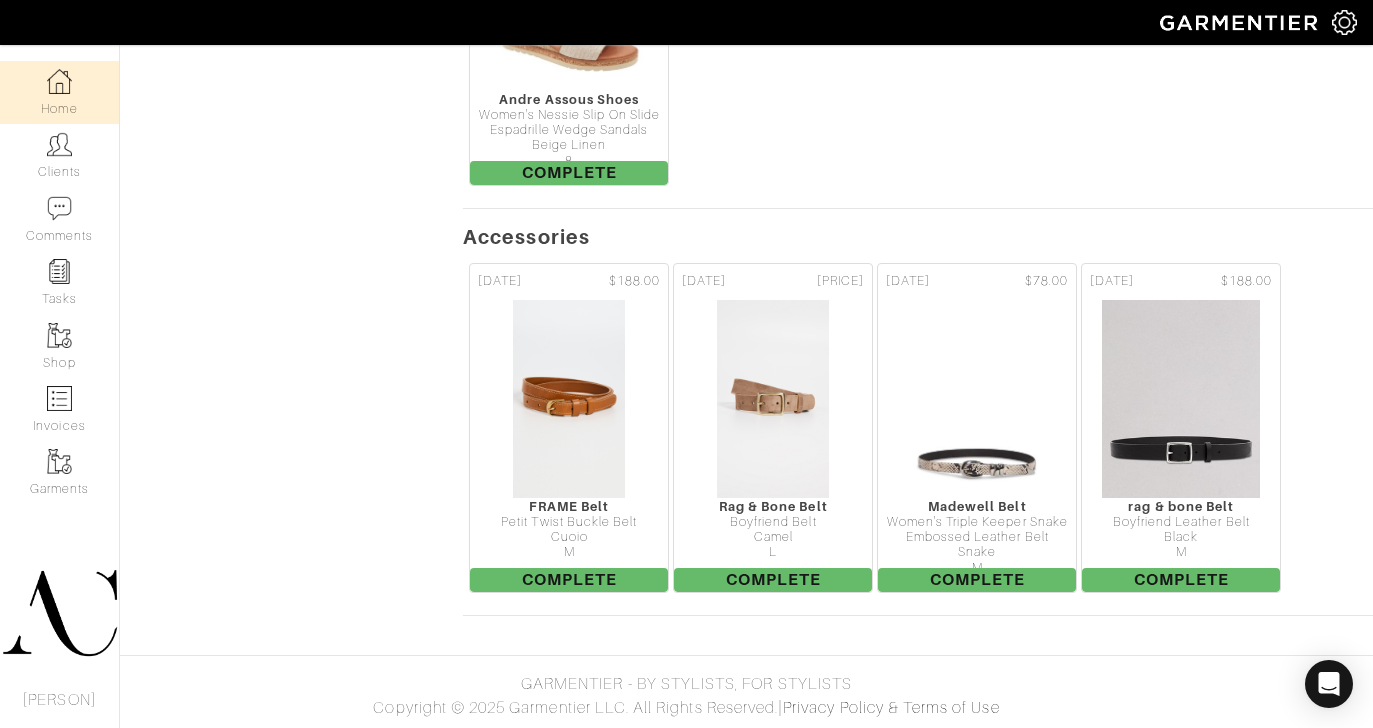 click on "Home" at bounding box center (59, 92) 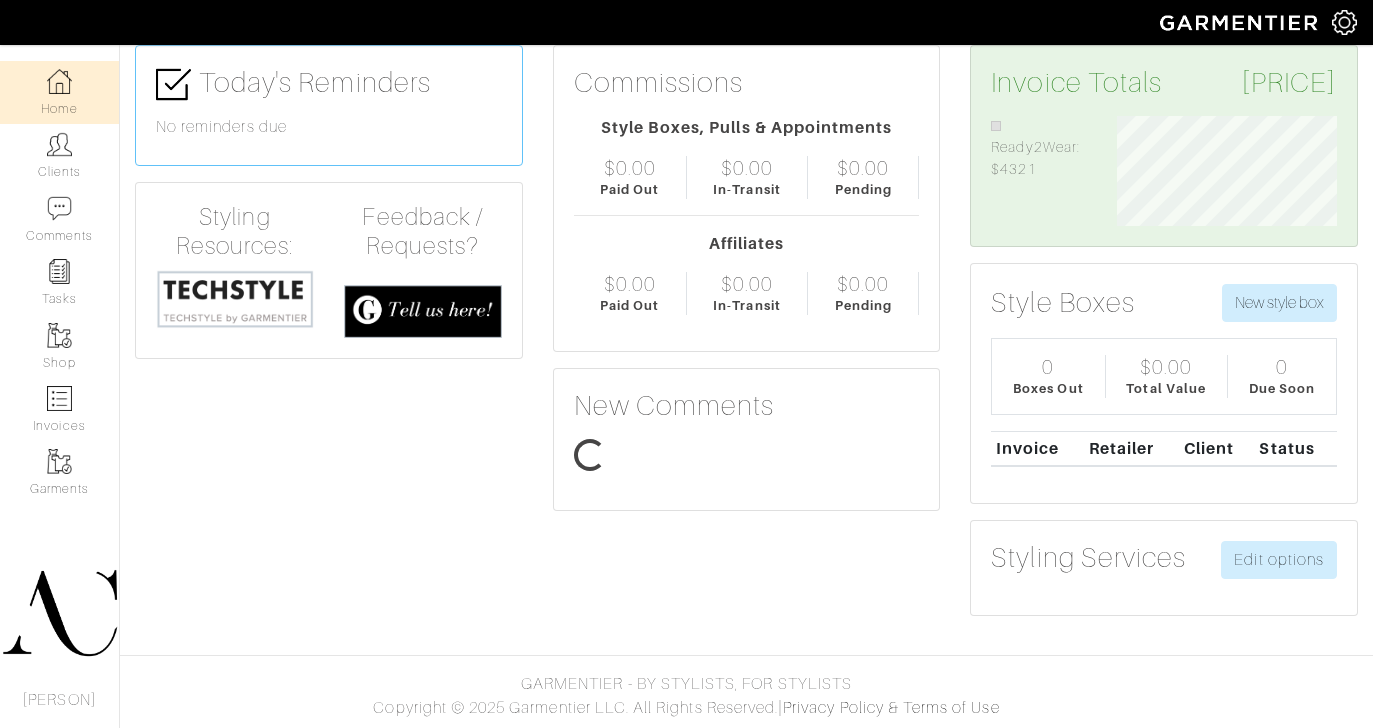 scroll, scrollTop: 0, scrollLeft: 0, axis: both 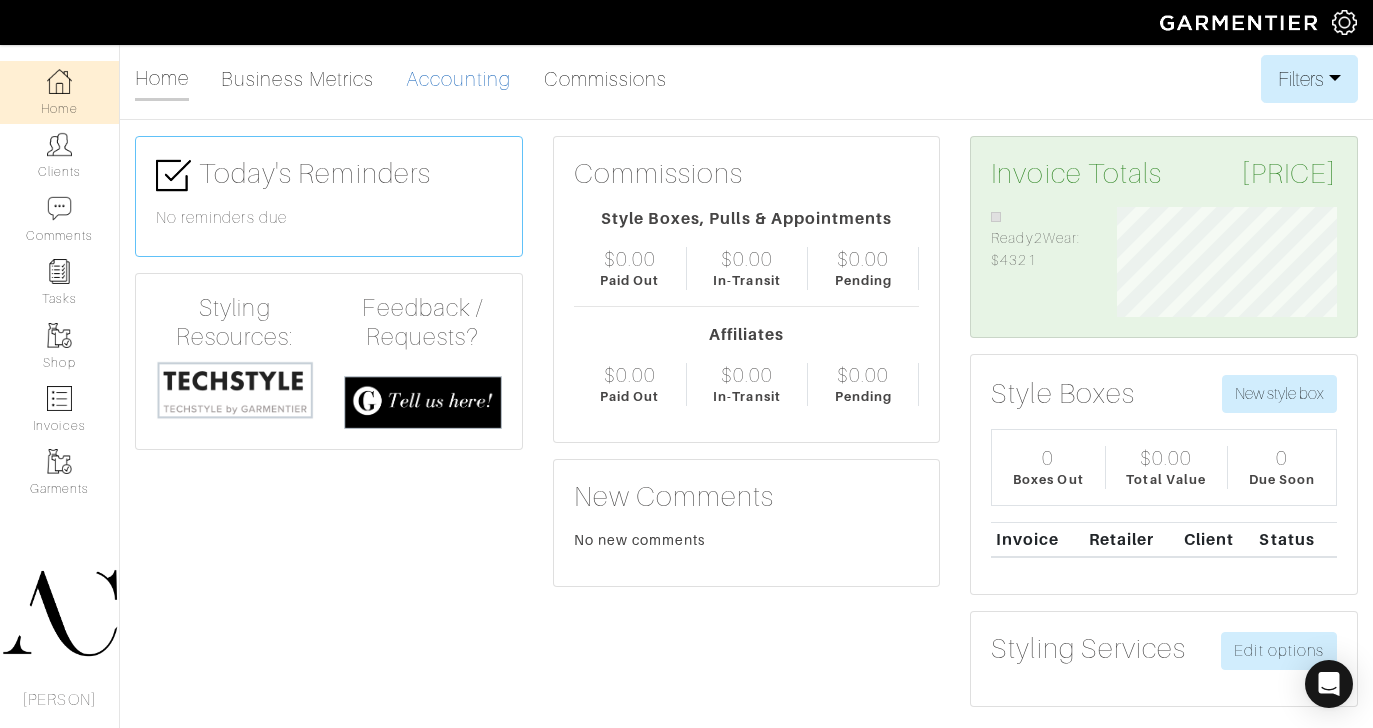 click on "Accounting" at bounding box center (459, 79) 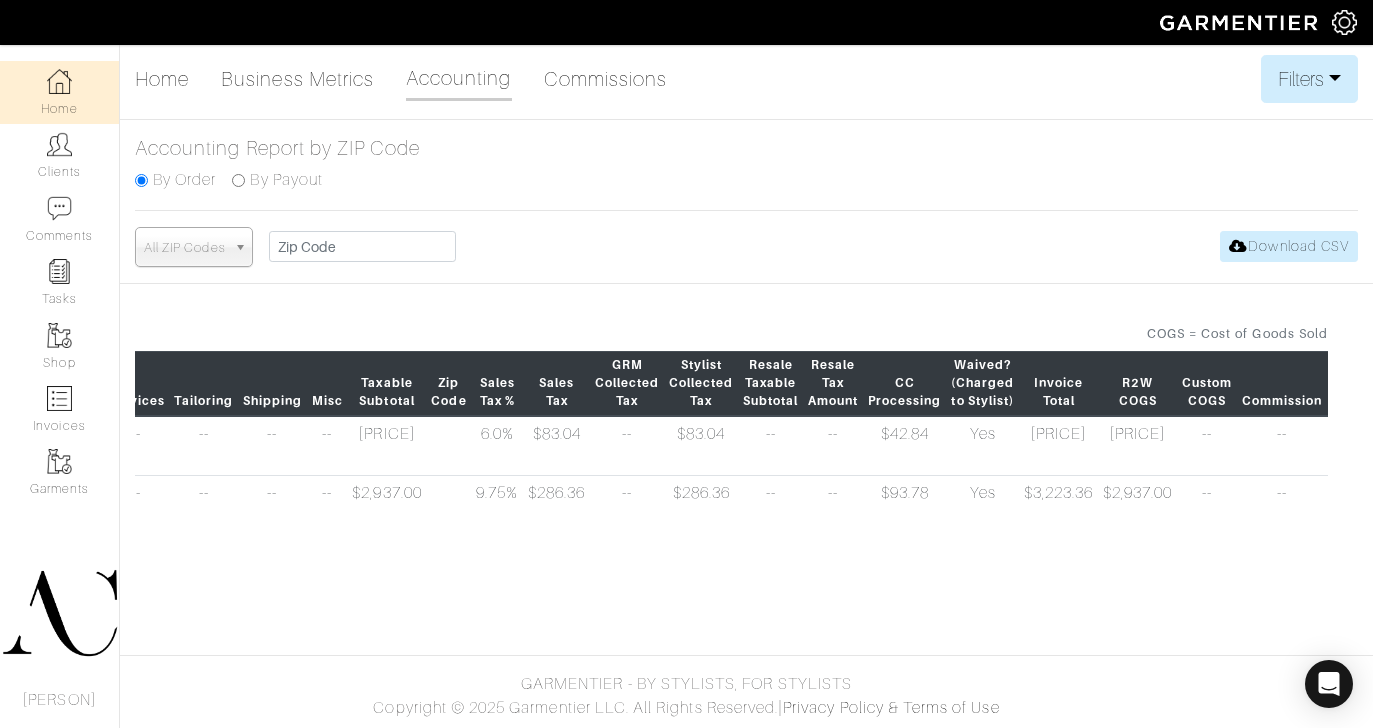 scroll, scrollTop: 0, scrollLeft: 548, axis: horizontal 